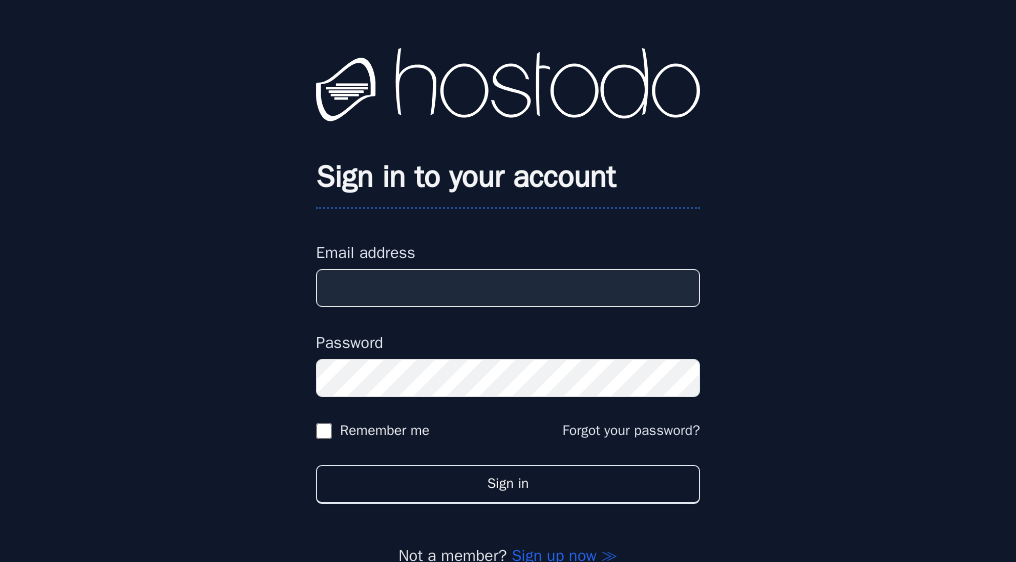 scroll, scrollTop: 0, scrollLeft: 0, axis: both 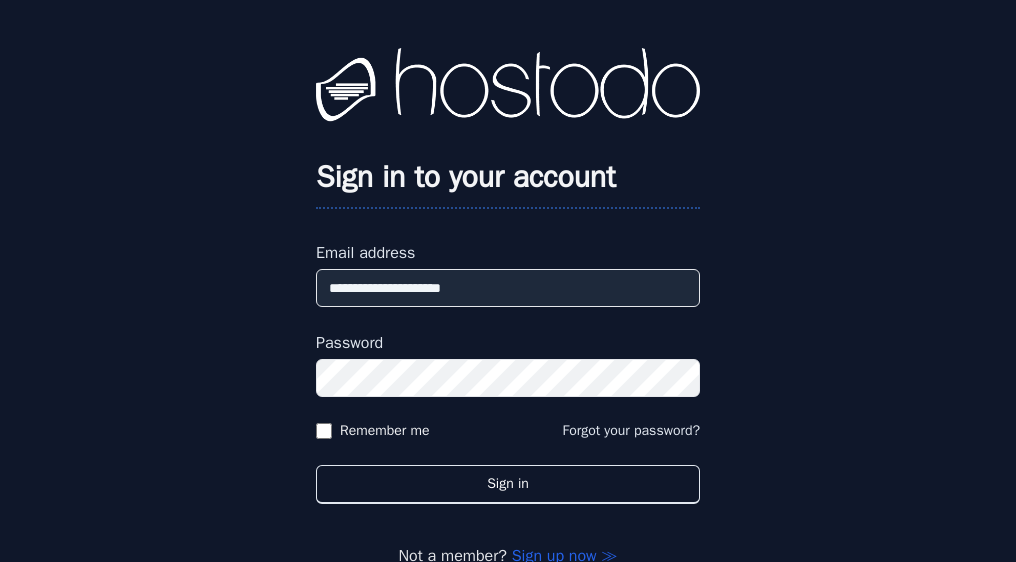 type on "**********" 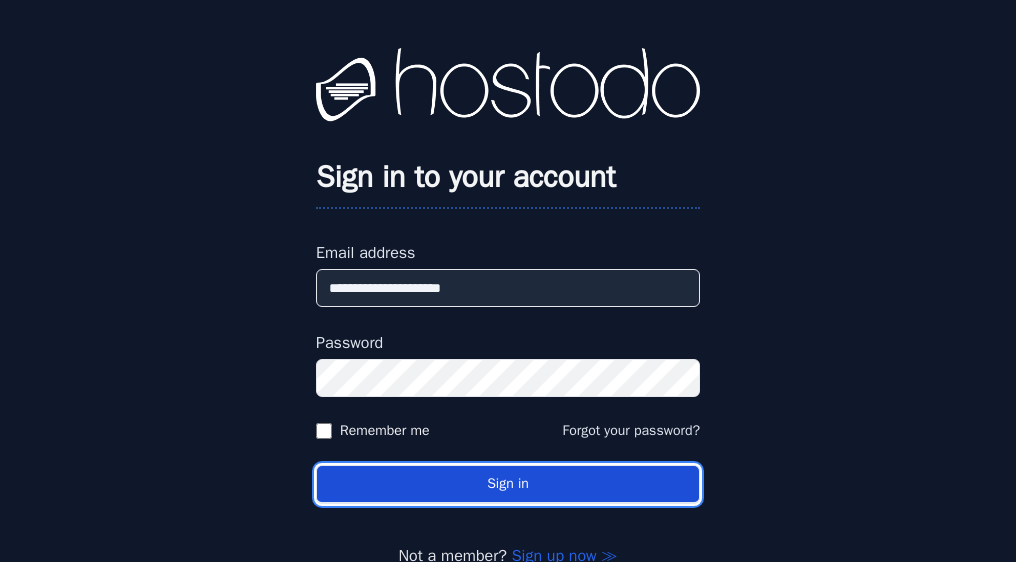 click on "Sign in" at bounding box center (508, 484) 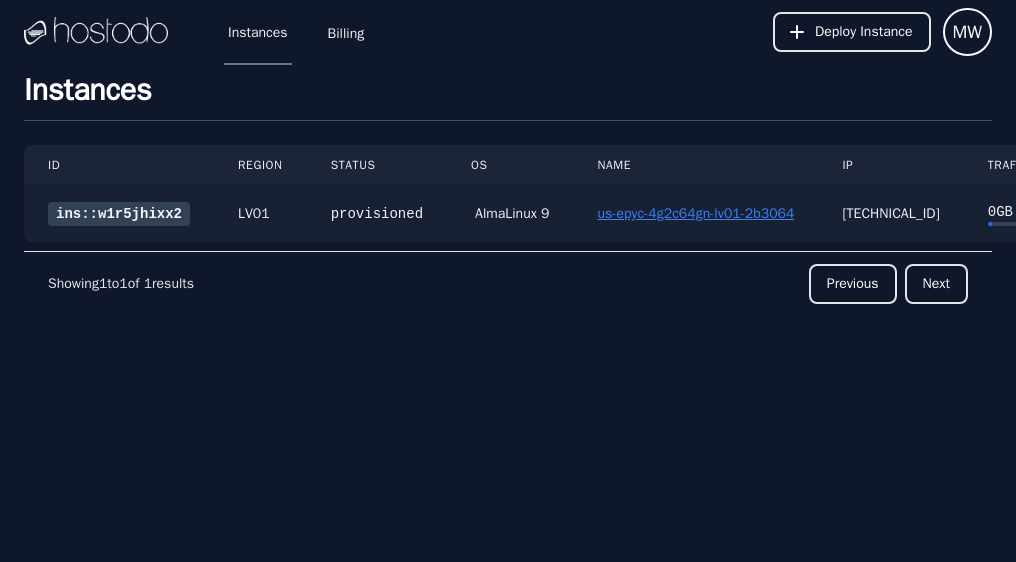 click on "us-epyc-4g2c64gn-lv01-2b3064" at bounding box center (695, 213) 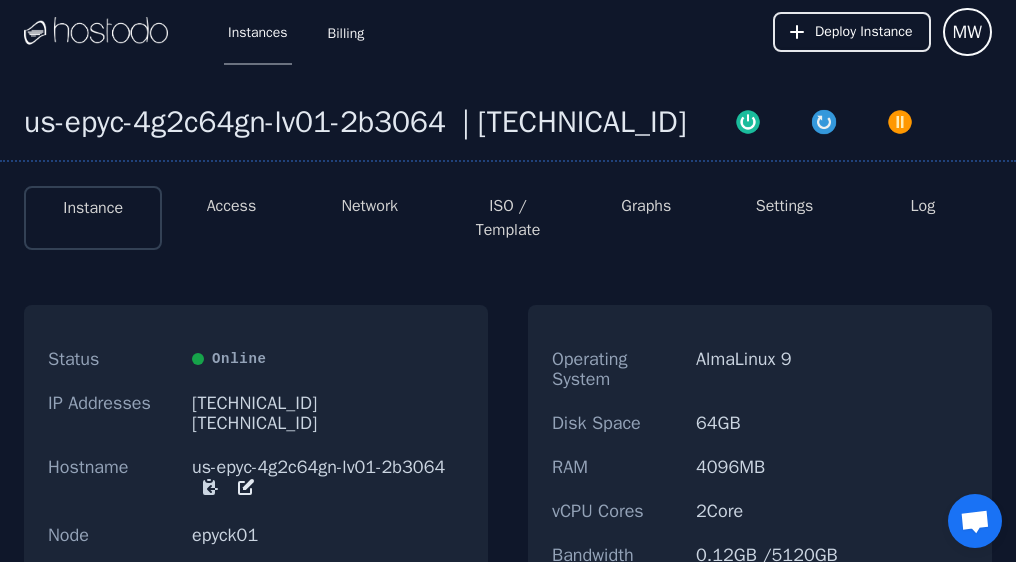 scroll, scrollTop: 403, scrollLeft: 0, axis: vertical 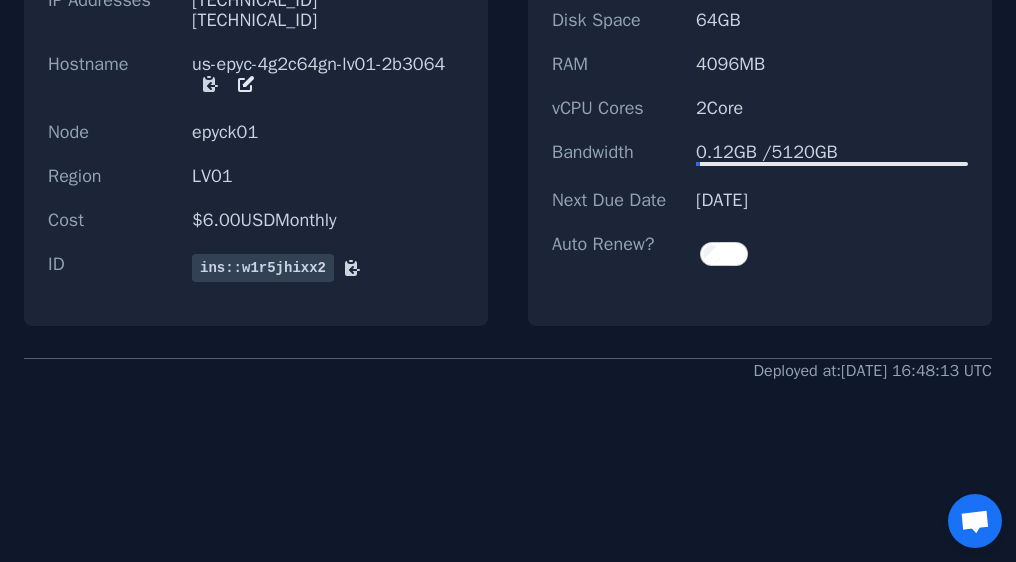 click at bounding box center (975, 523) 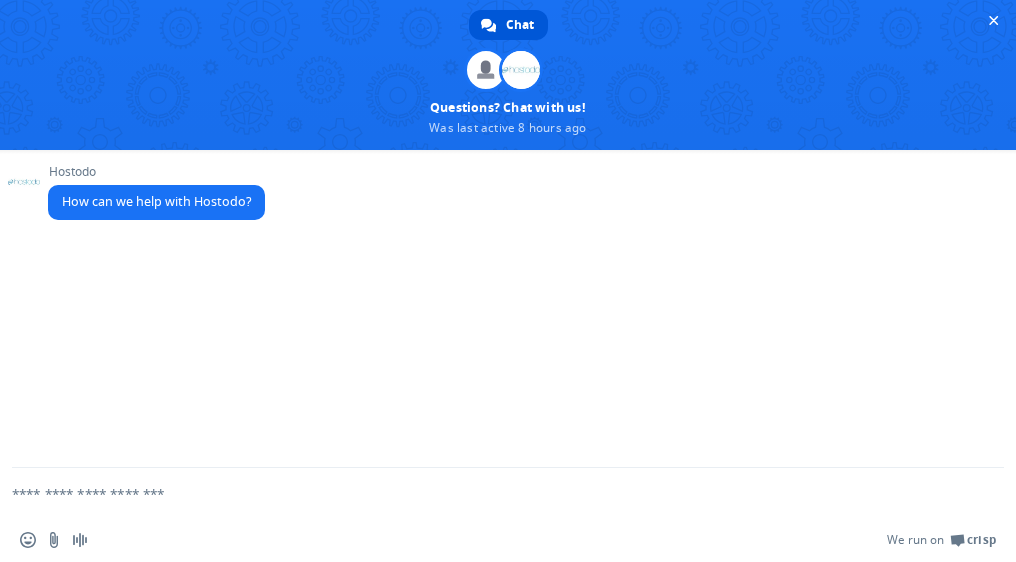 click at bounding box center (484, 493) 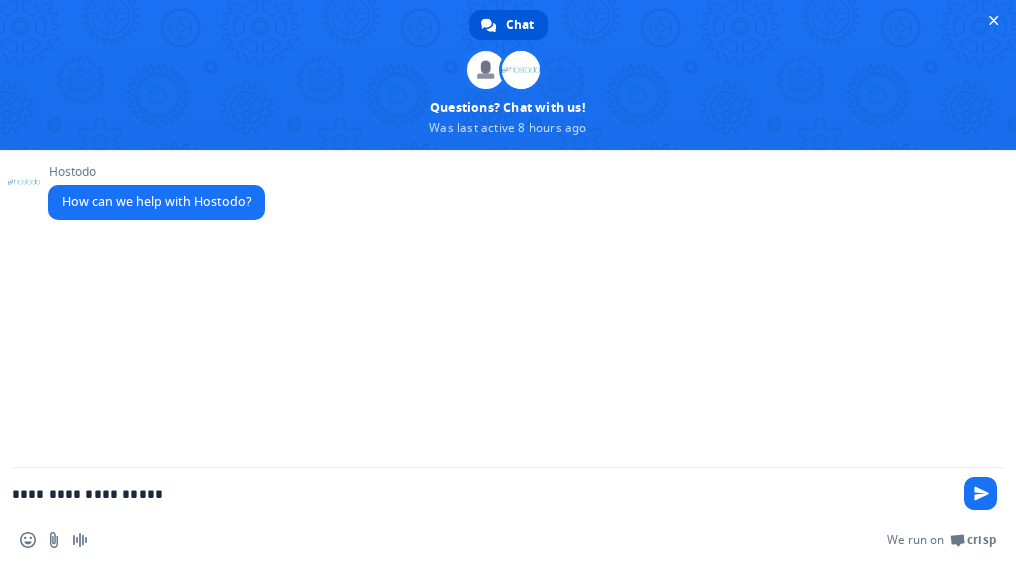 type on "**********" 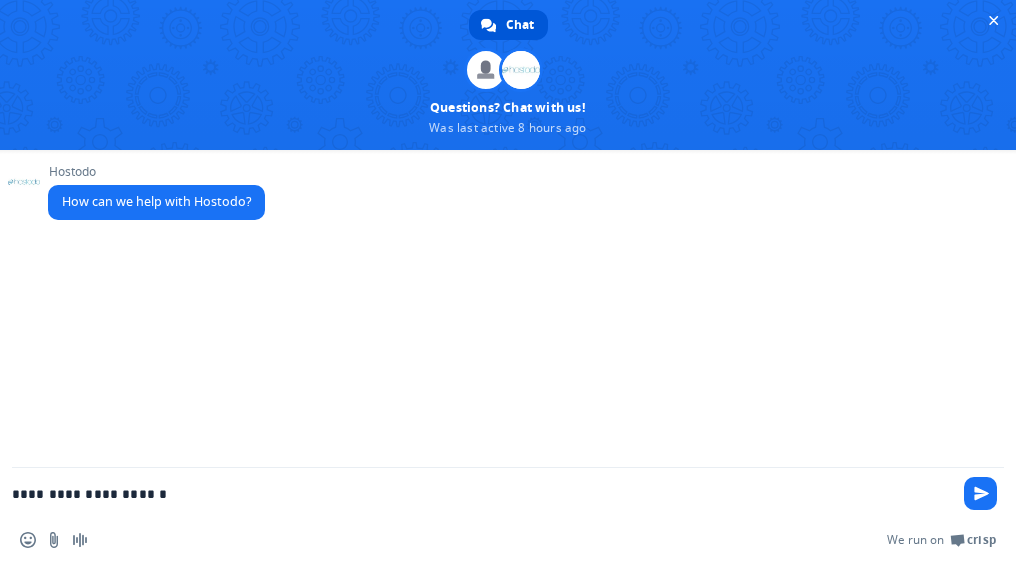 type 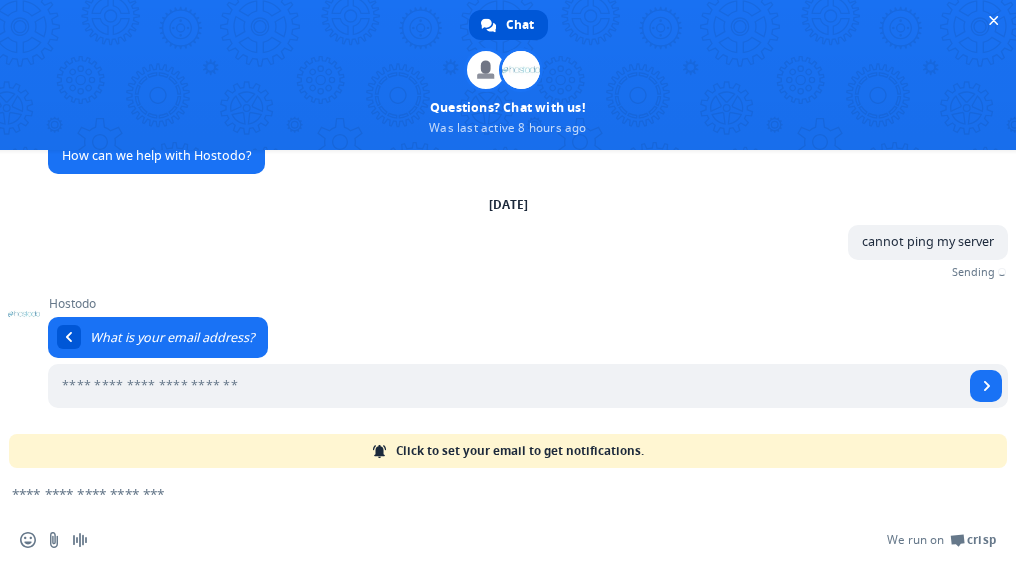 scroll, scrollTop: 23, scrollLeft: 0, axis: vertical 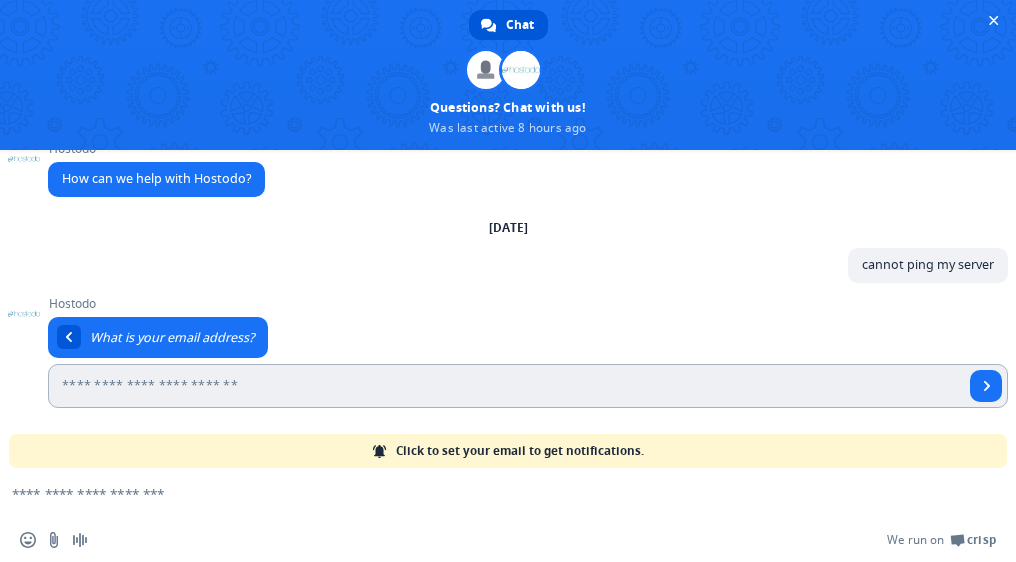 type on "**********" 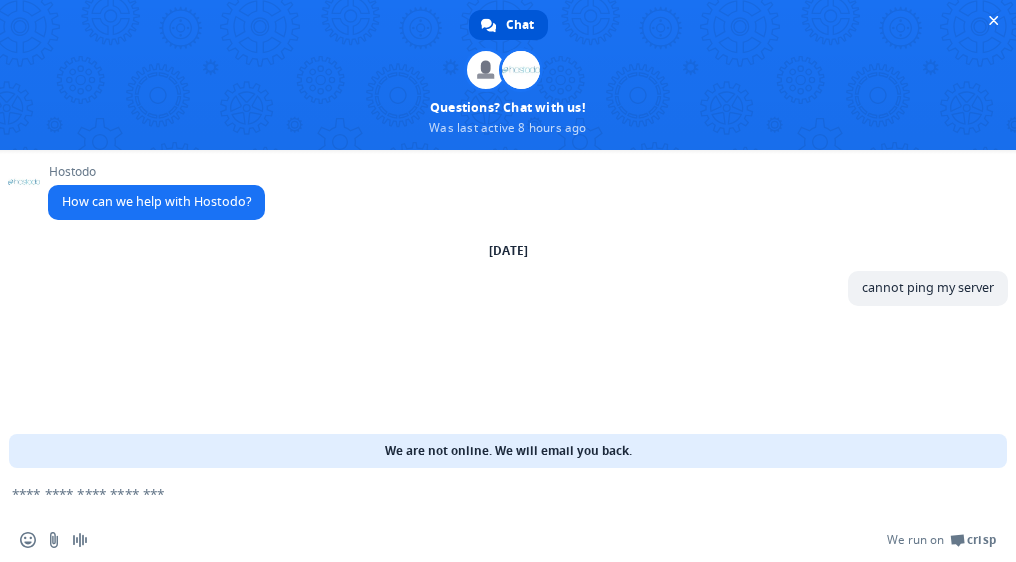 scroll, scrollTop: 0, scrollLeft: 0, axis: both 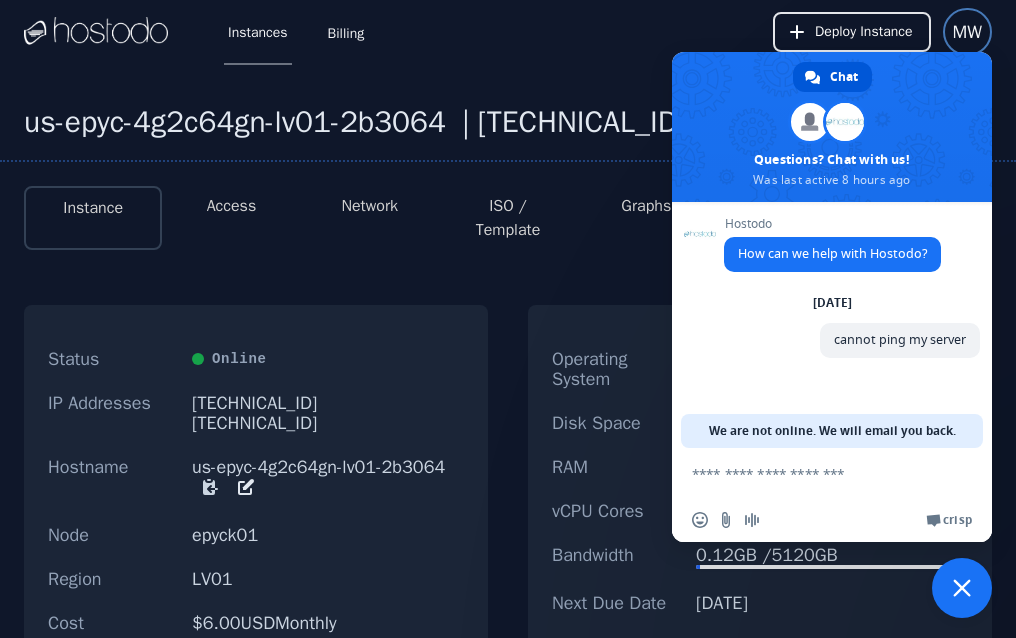 click on "MW" at bounding box center (968, 32) 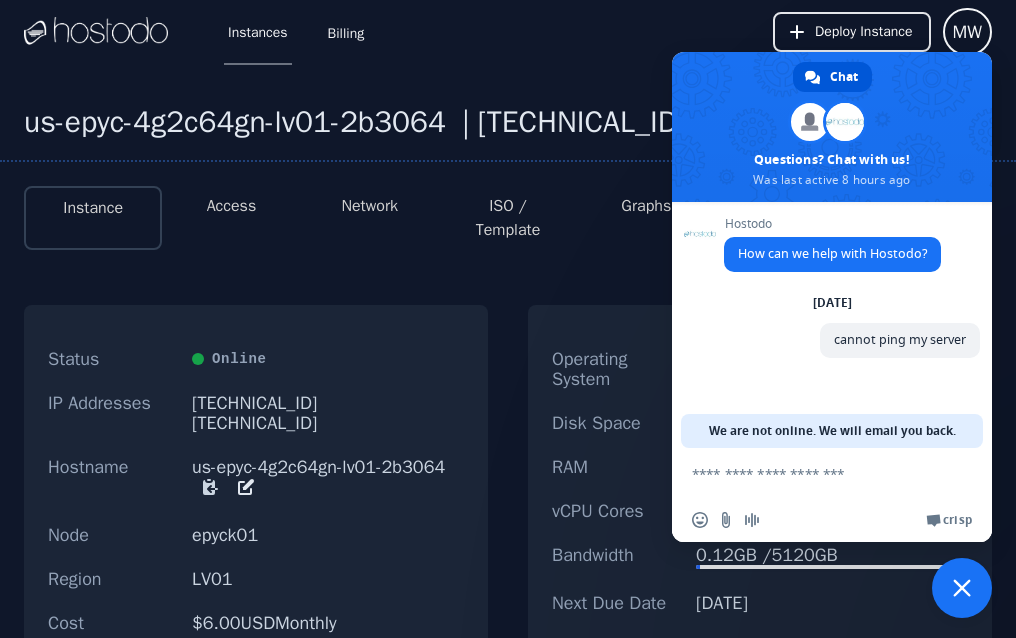 click on "Instances Billing Deploy Instance MW Settings Sign out" at bounding box center [508, 32] 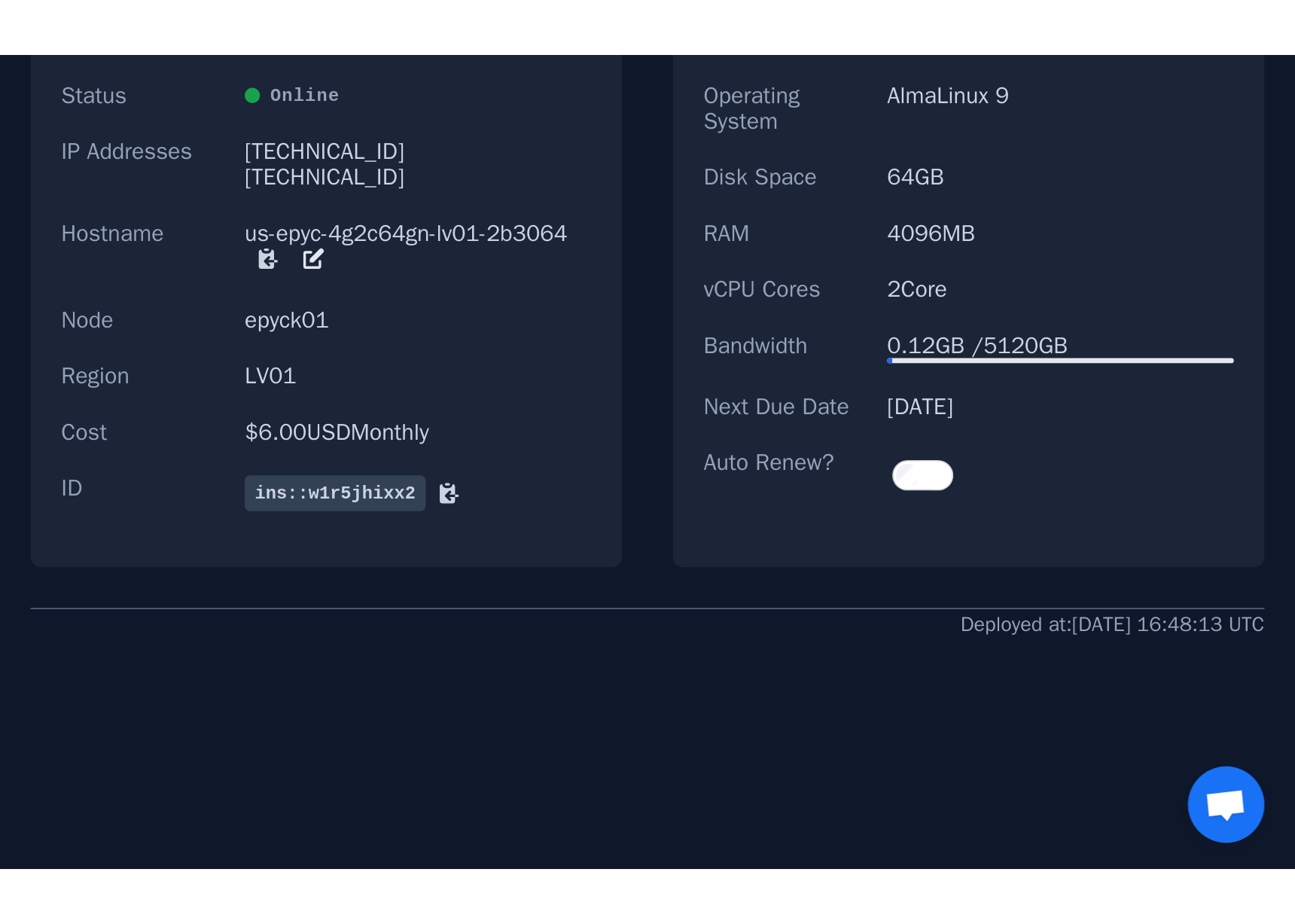 scroll, scrollTop: 0, scrollLeft: 0, axis: both 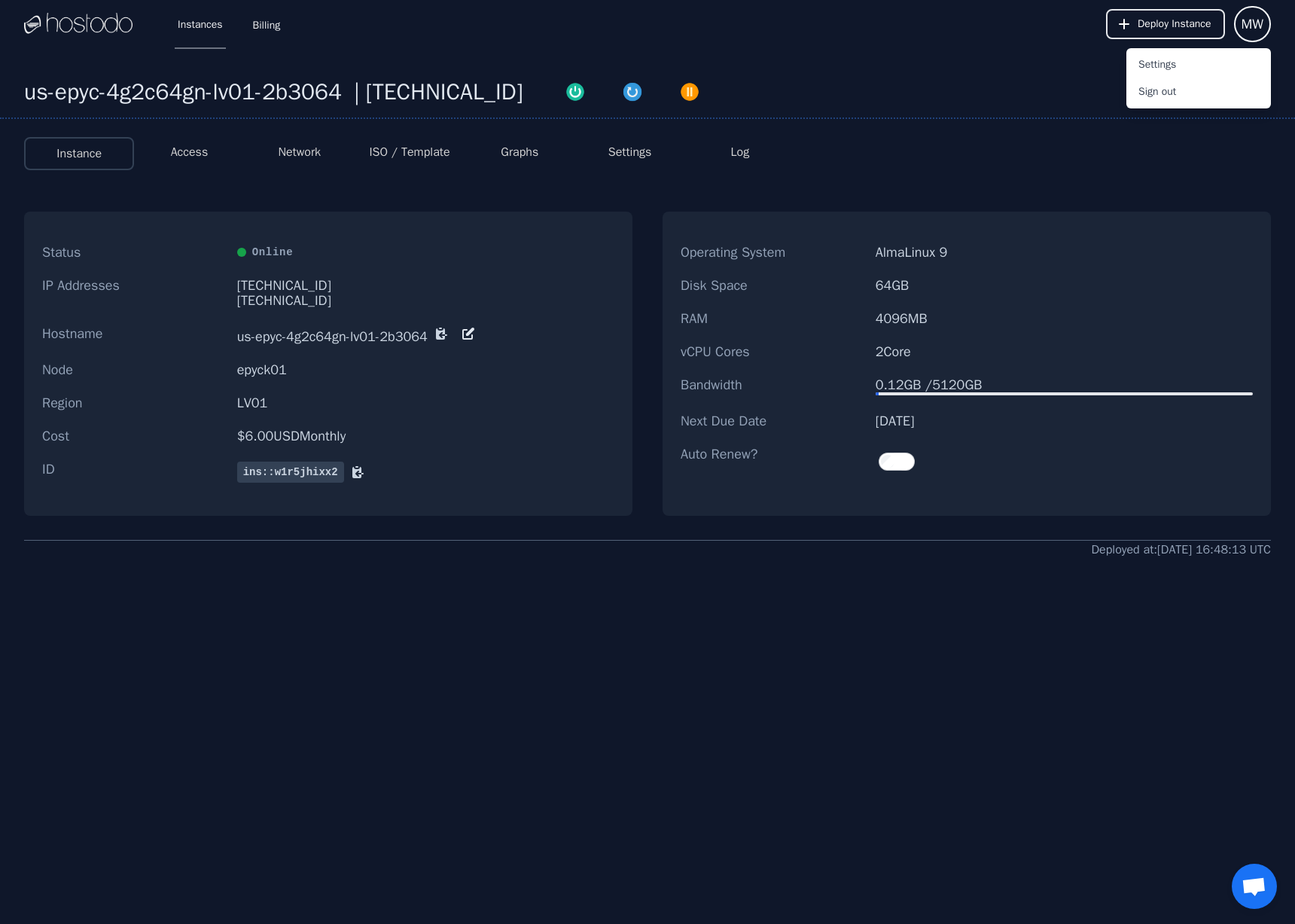 click on "us-epyc-4g2c64gn-lv01-2b3064   | [TECHNICAL_ID]" at bounding box center [648, 99] 